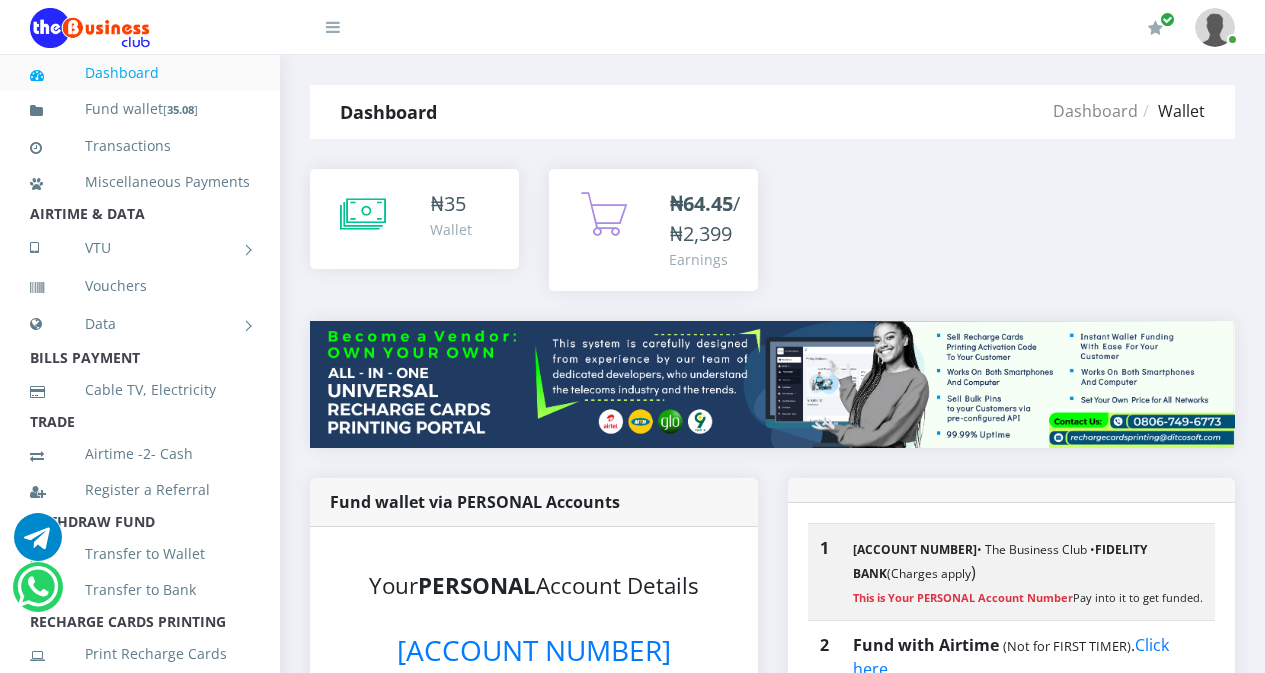 scroll, scrollTop: 0, scrollLeft: 0, axis: both 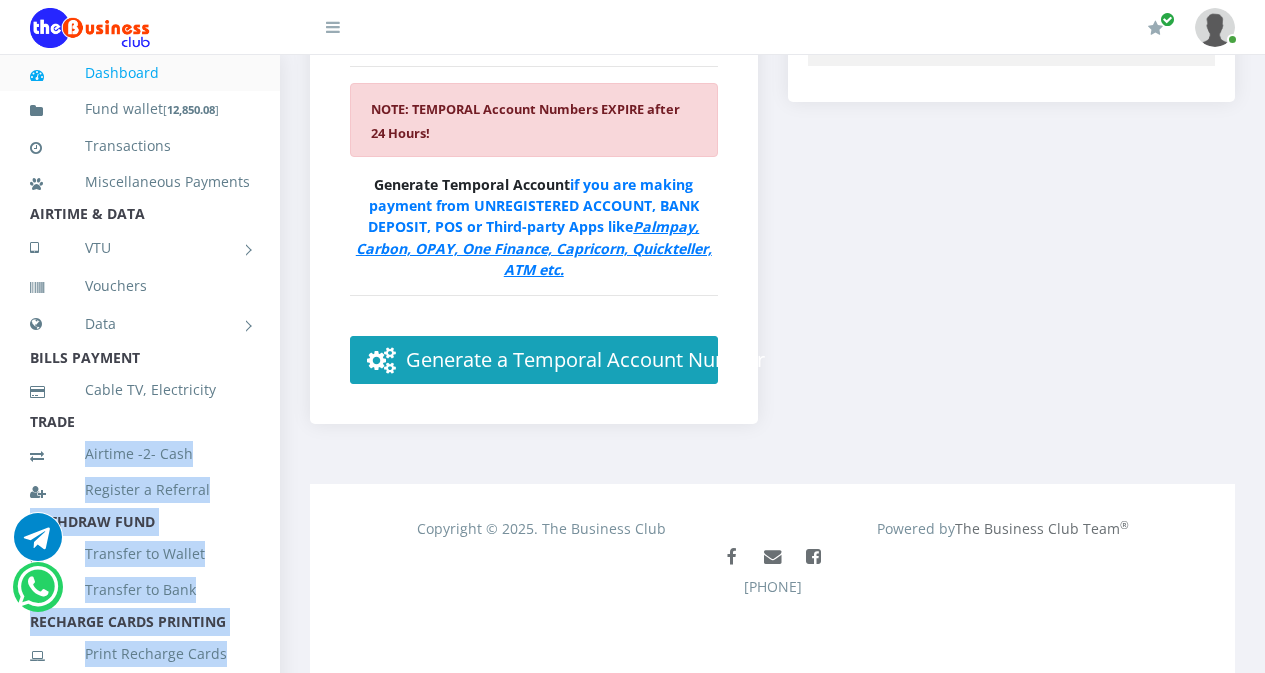 click on "Dashboard
Fund wallet  [ 12,850.08 ]
Transactions
Miscellaneous Payments
AIRTIME & DATA
VTU
Nigerian VTU
International VTU
Vouchers
Data
Shared Data
Data Bundle
BILLS PAYMENT   TRADE WITHDRAW FUND" at bounding box center (140, 391) 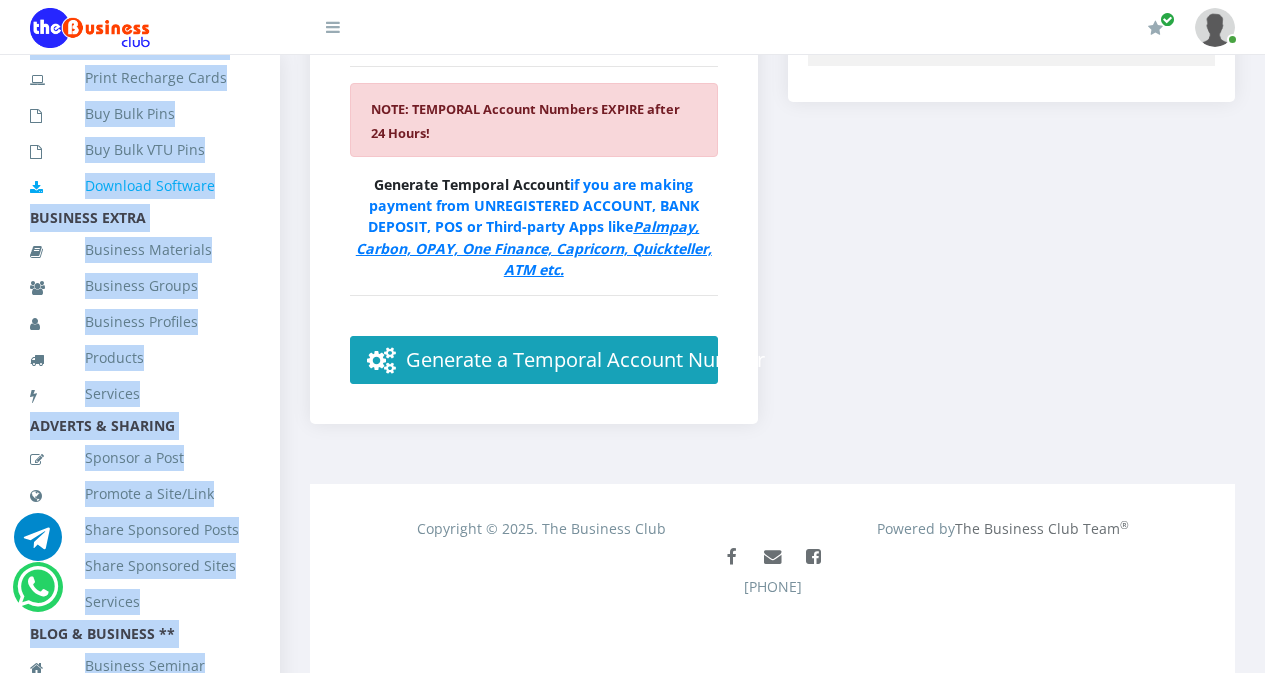 scroll, scrollTop: 602, scrollLeft: 0, axis: vertical 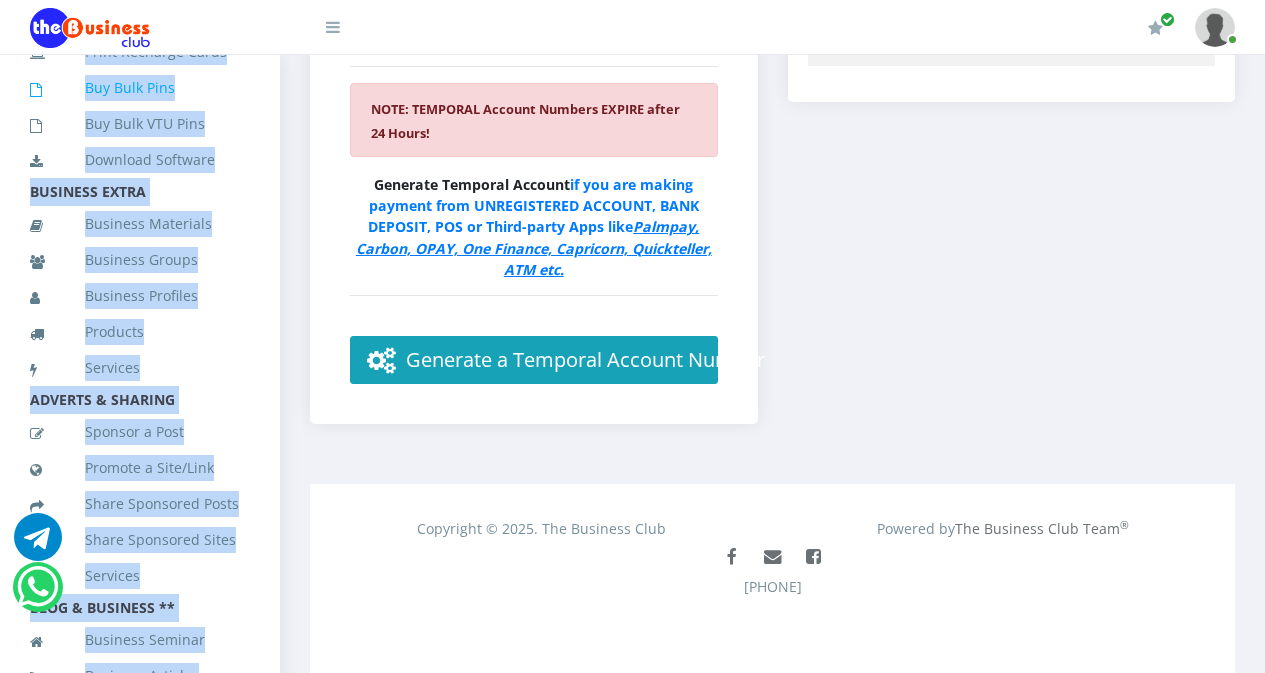 click on "Buy Bulk Pins" at bounding box center [140, 88] 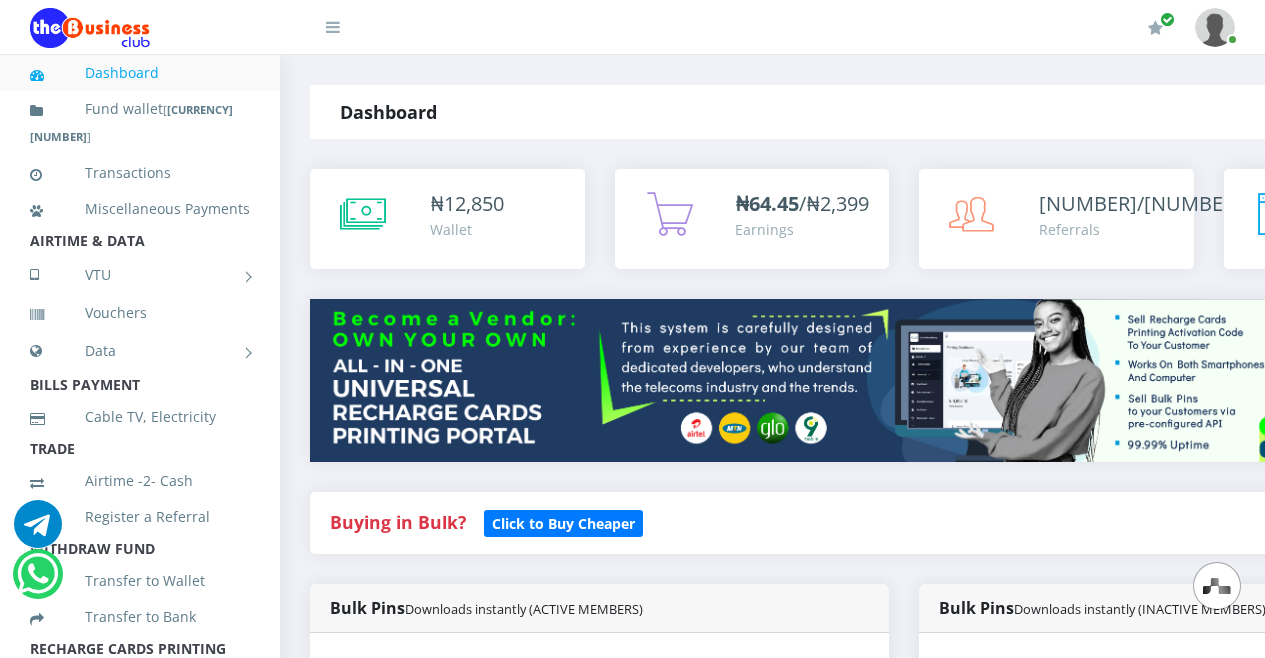 scroll, scrollTop: 0, scrollLeft: 0, axis: both 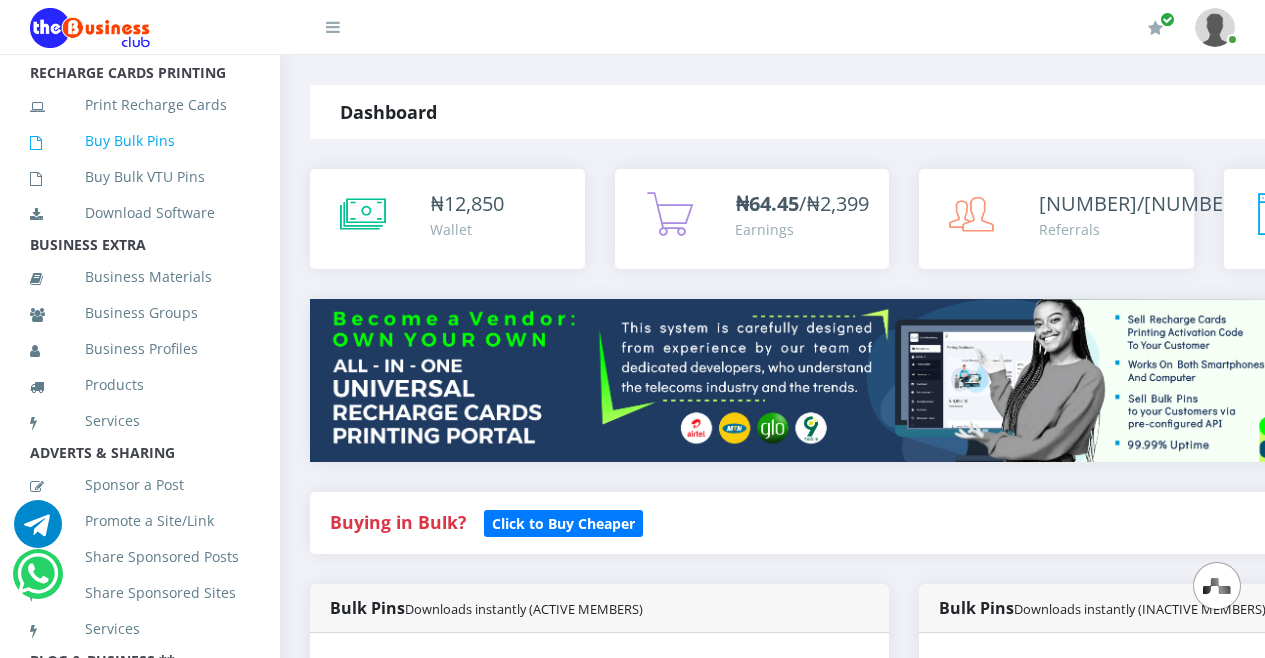click on "Buy Bulk Pins" at bounding box center [140, 141] 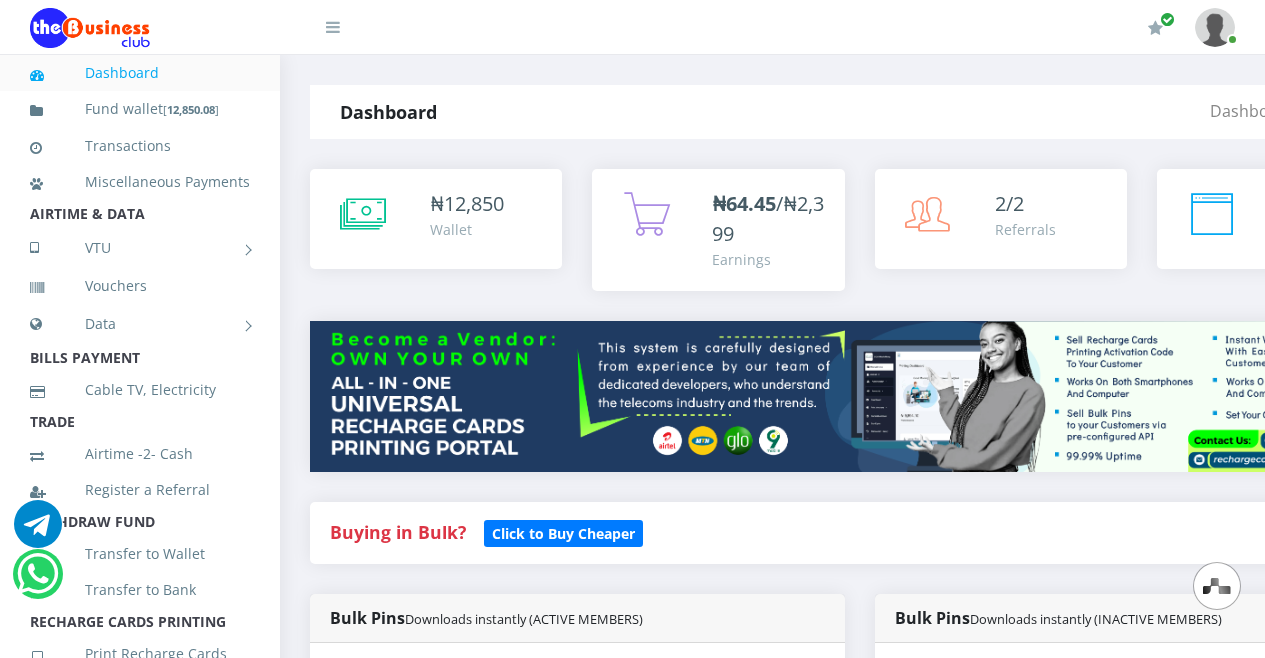 scroll, scrollTop: 0, scrollLeft: 0, axis: both 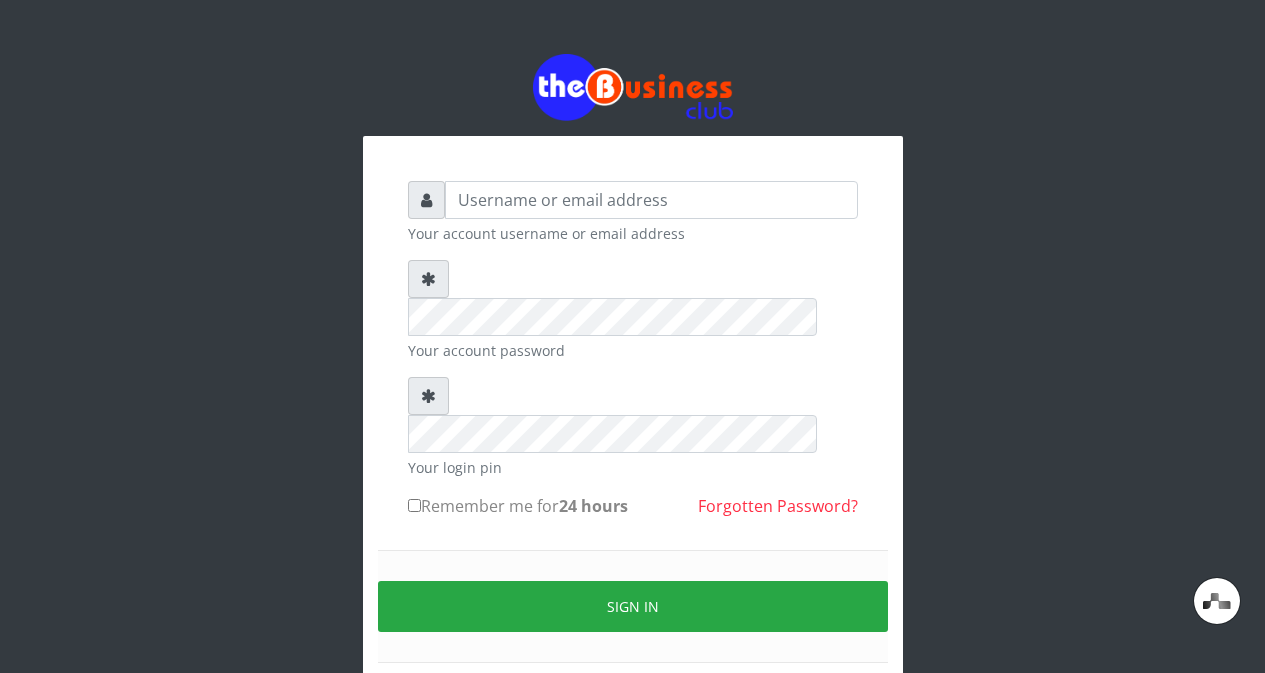 click at bounding box center (651, 200) 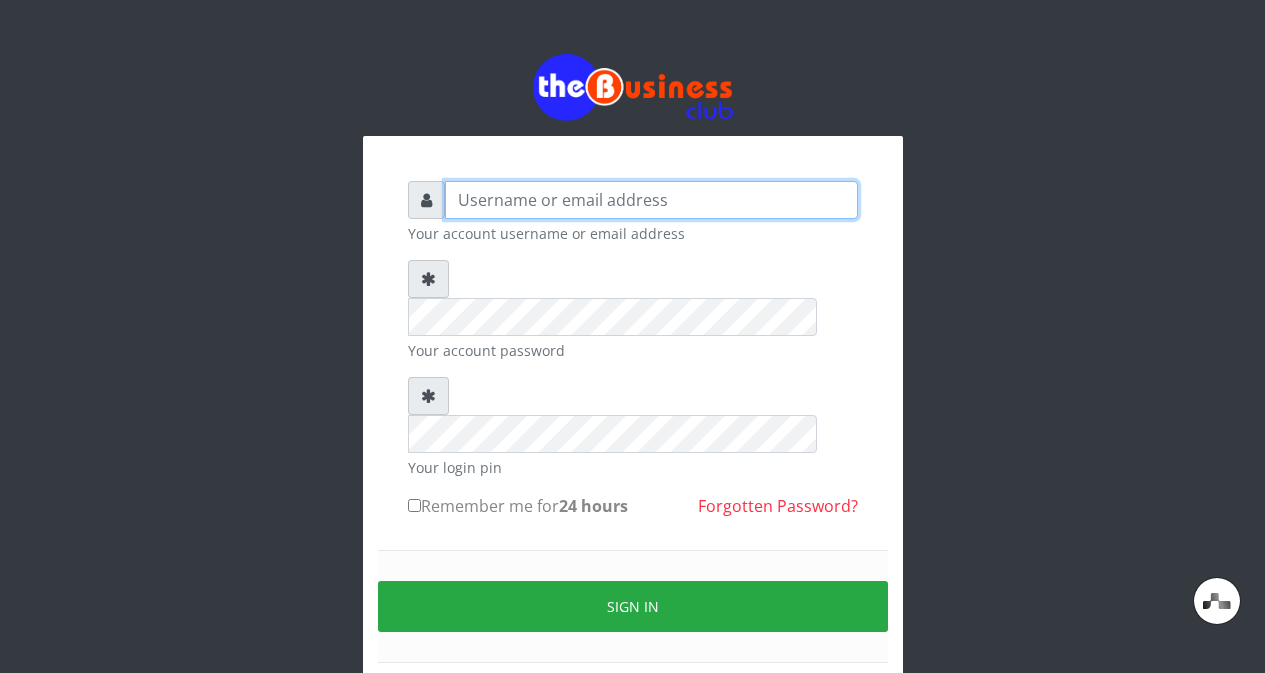 click at bounding box center [651, 200] 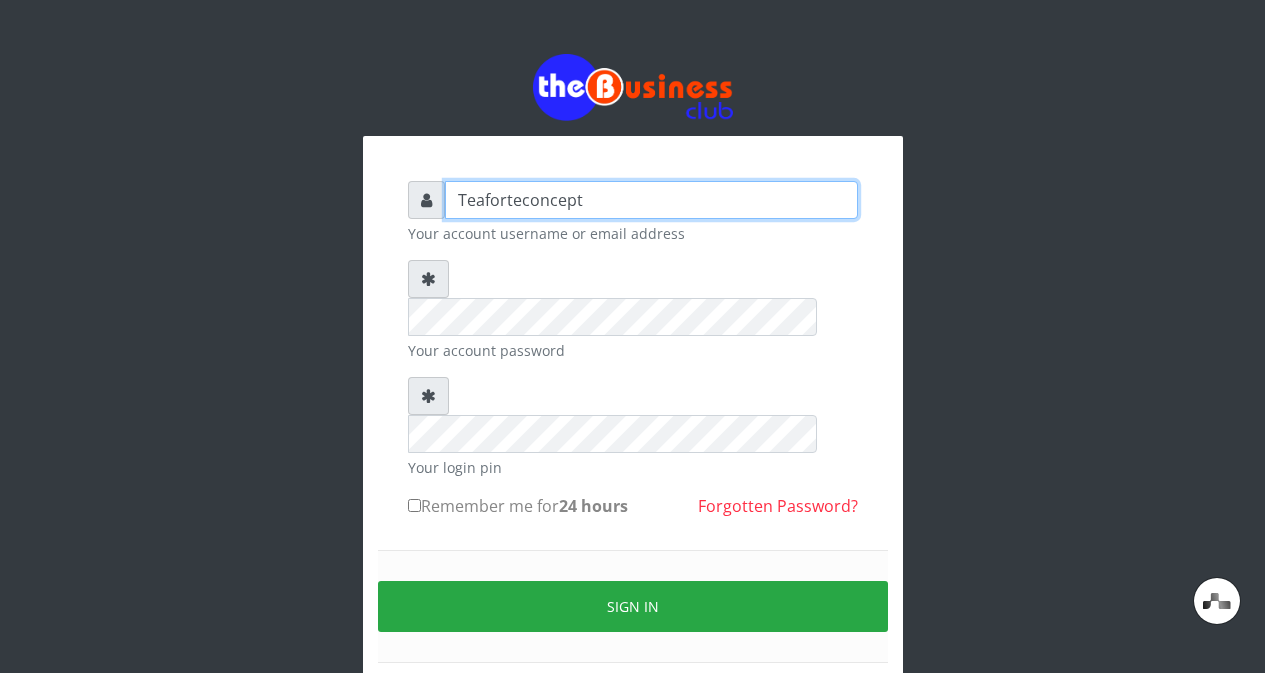 type on "Teaforteconcept" 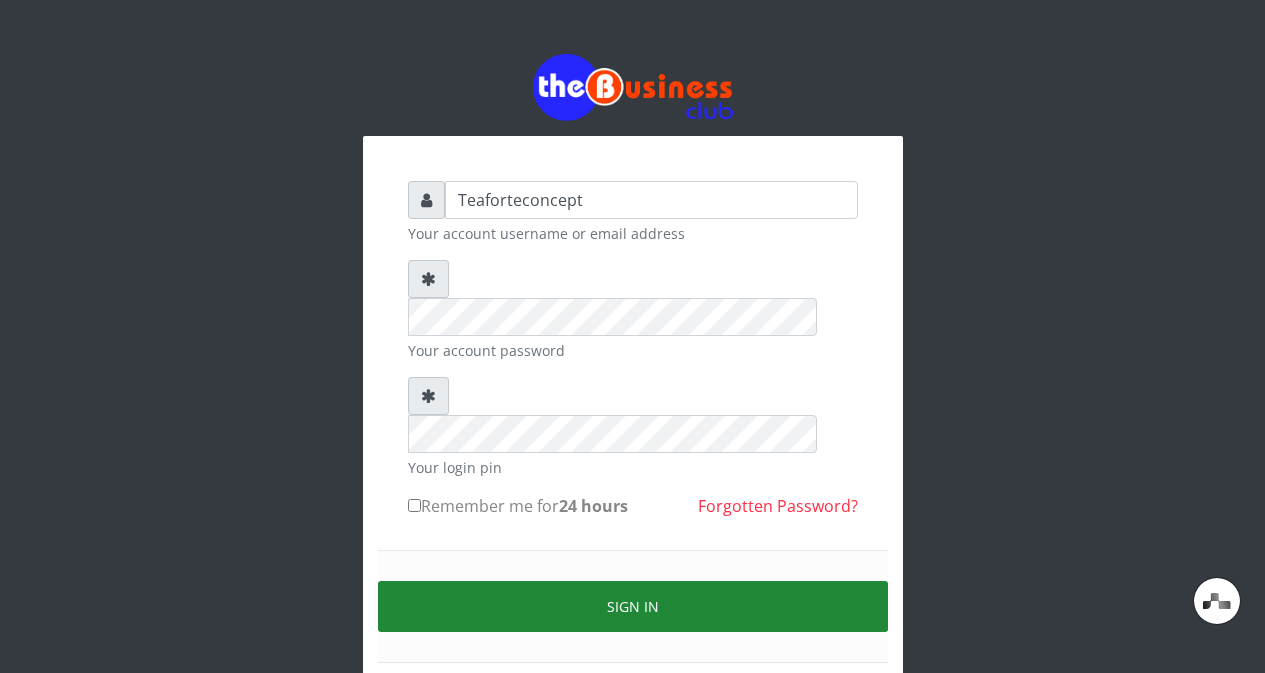 click on "Sign in" at bounding box center (633, 606) 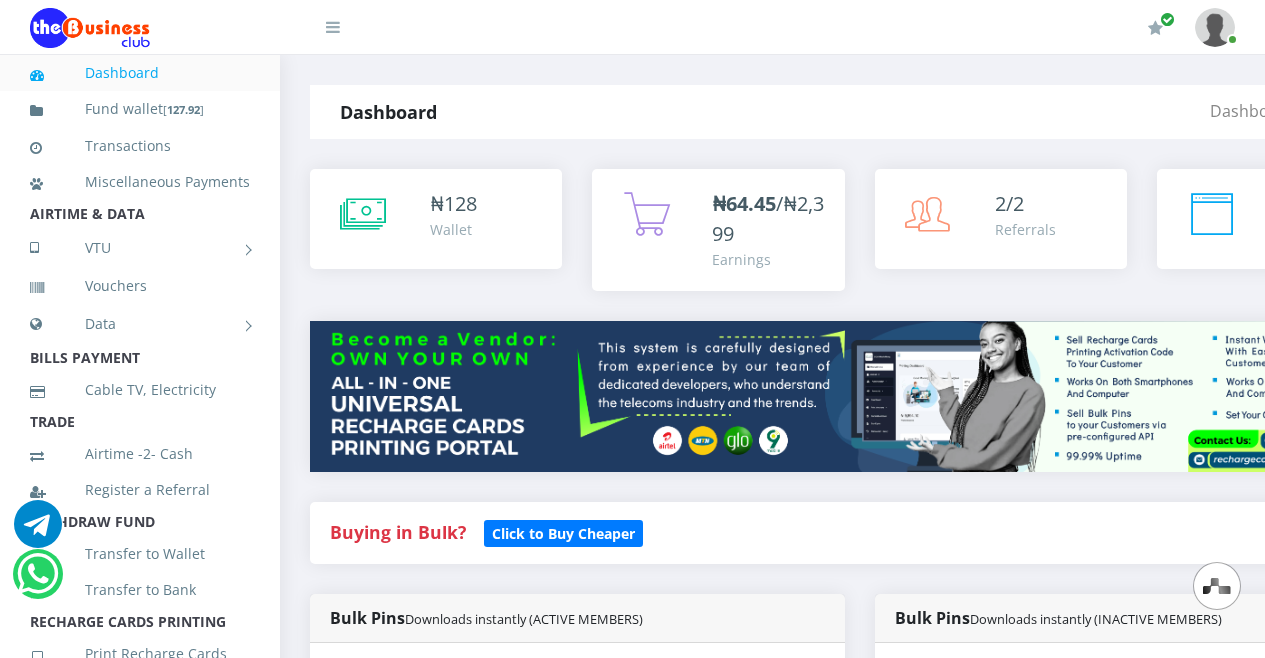 scroll, scrollTop: 0, scrollLeft: 0, axis: both 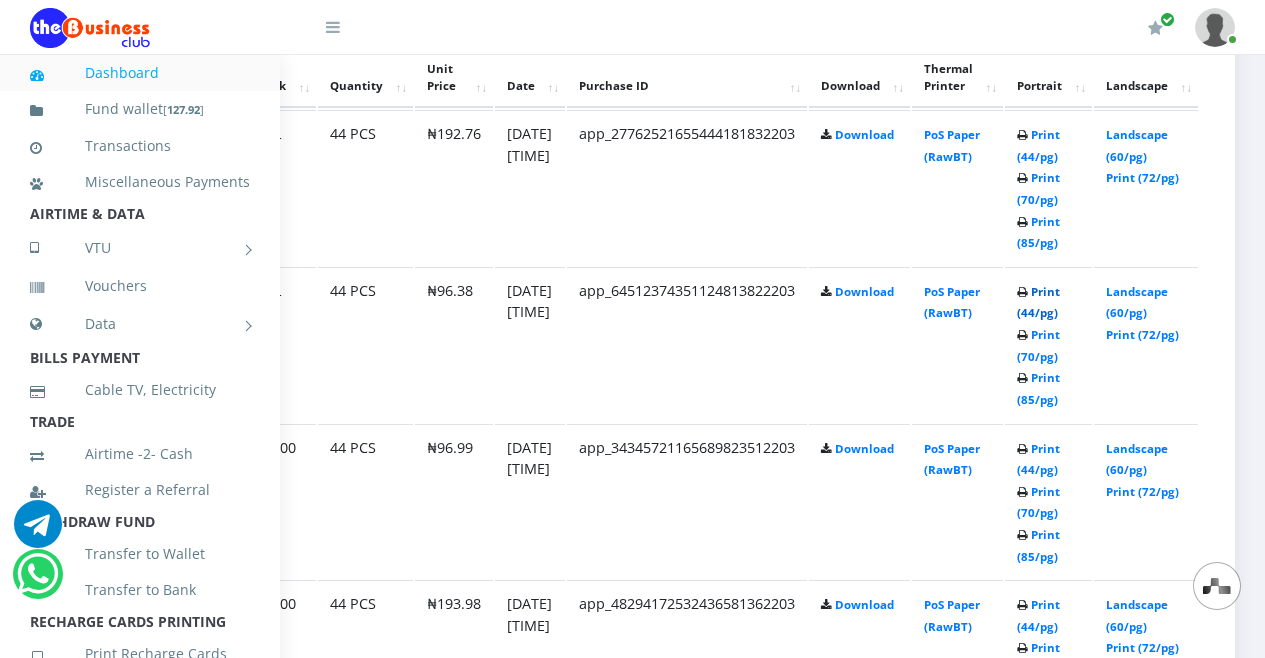 click on "Print (44/pg)" at bounding box center [1038, 302] 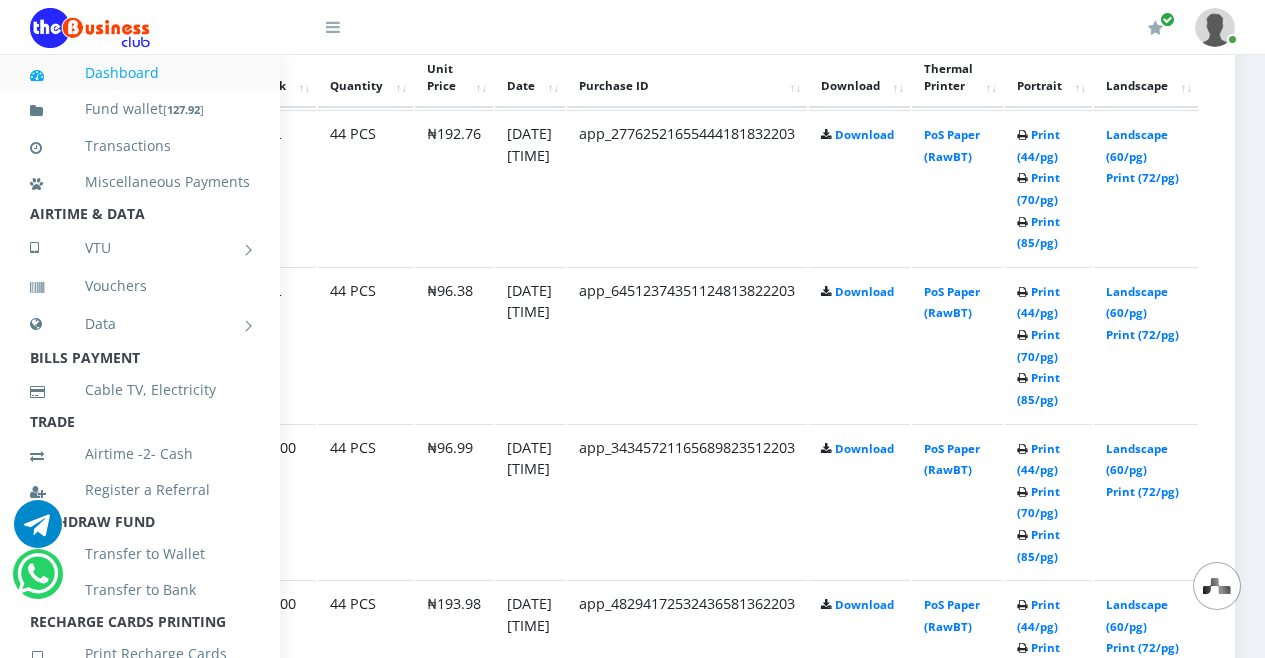 scroll, scrollTop: 0, scrollLeft: 0, axis: both 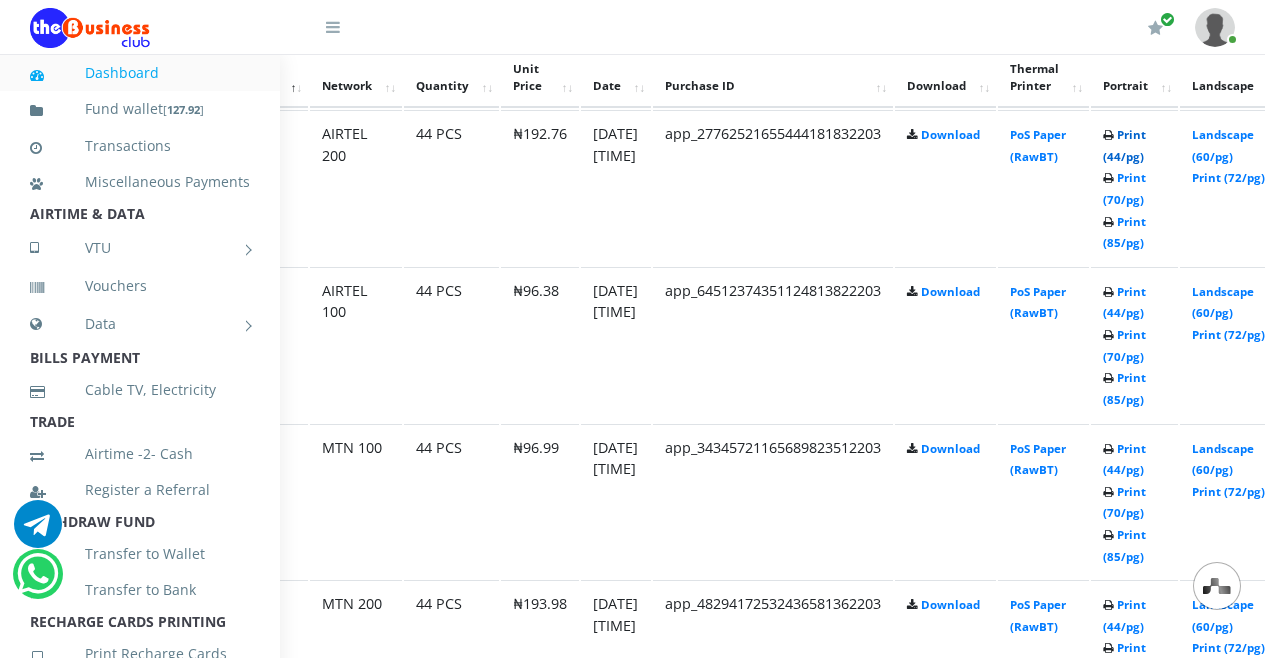 click on "Print ([NUMBER]/pg)" at bounding box center [1124, 145] 